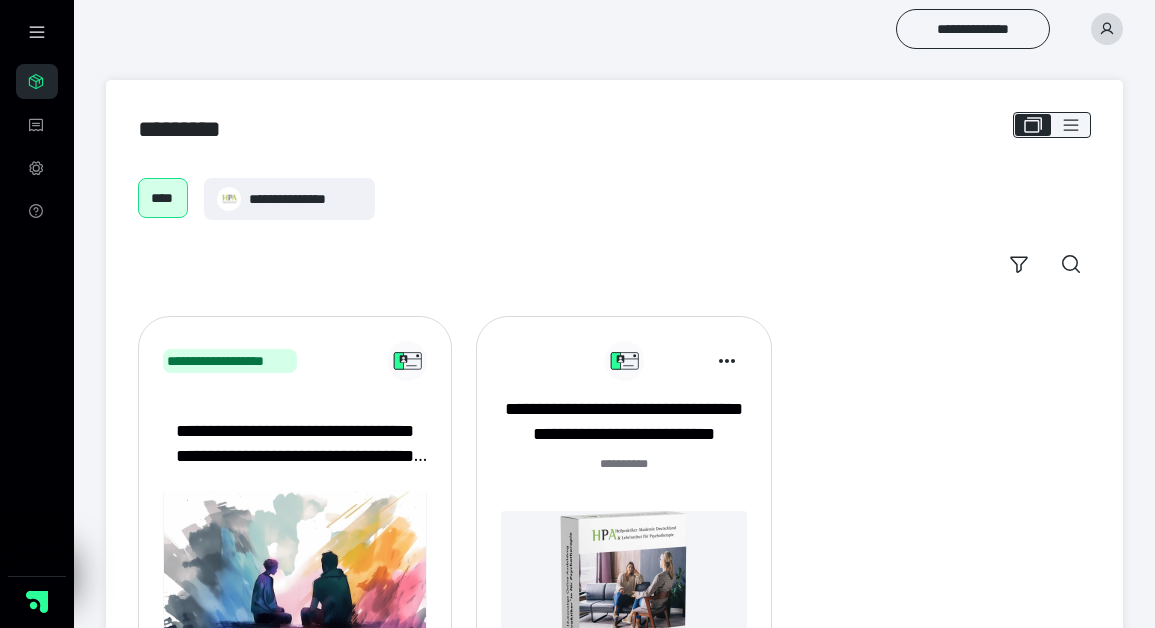 scroll, scrollTop: 0, scrollLeft: 0, axis: both 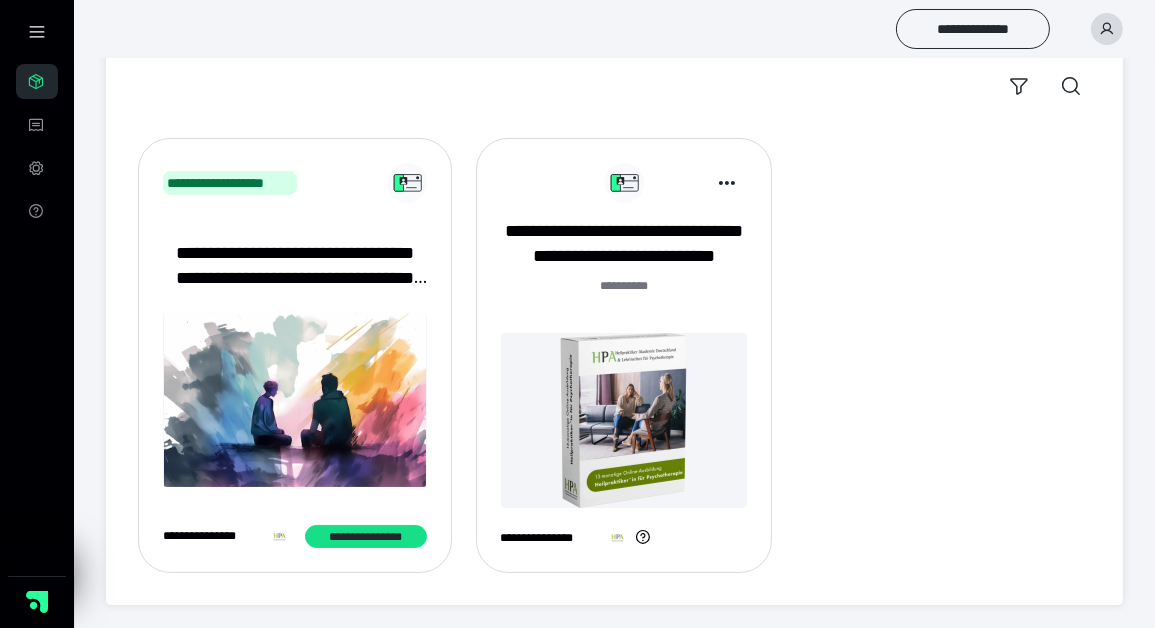 click at bounding box center (624, 420) 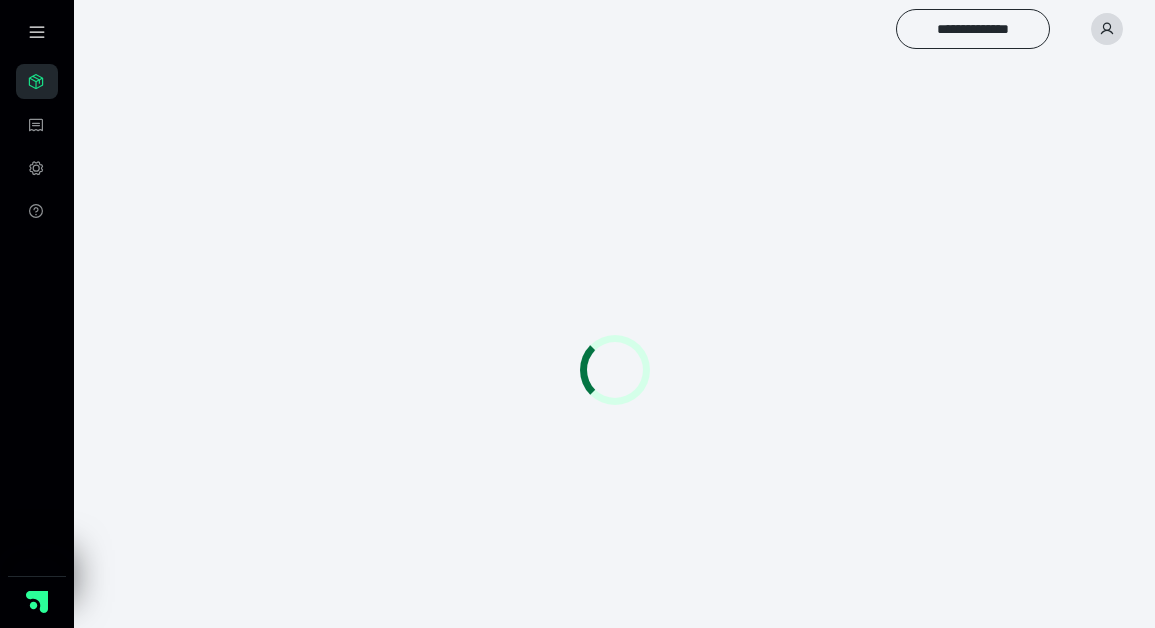 scroll, scrollTop: 0, scrollLeft: 0, axis: both 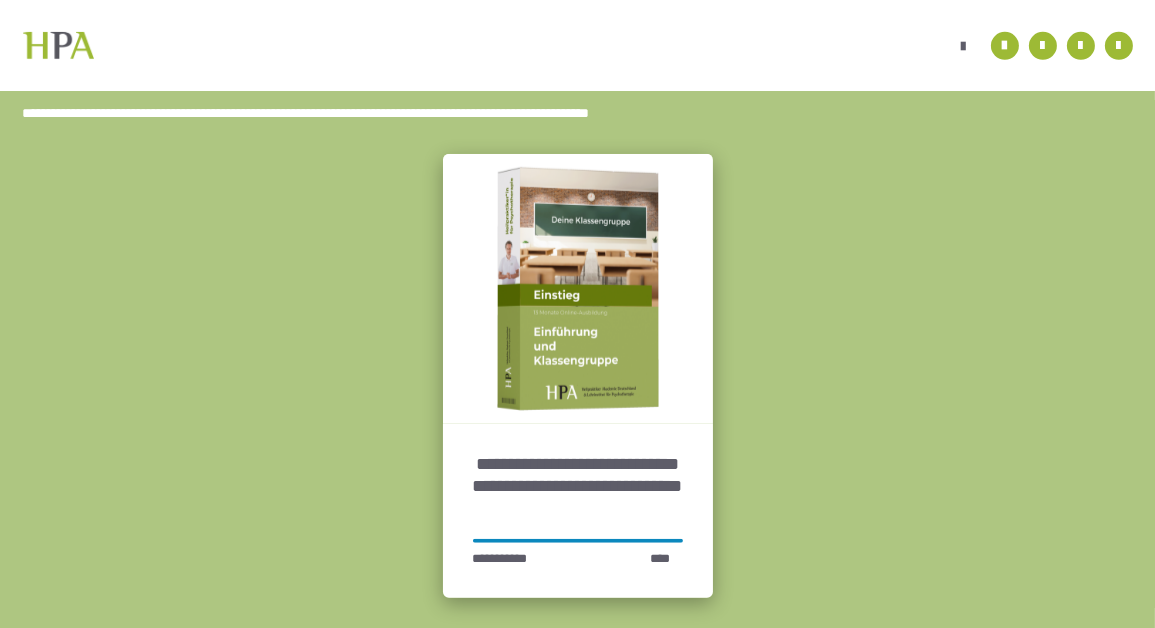 click on "**********" at bounding box center (578, 486) 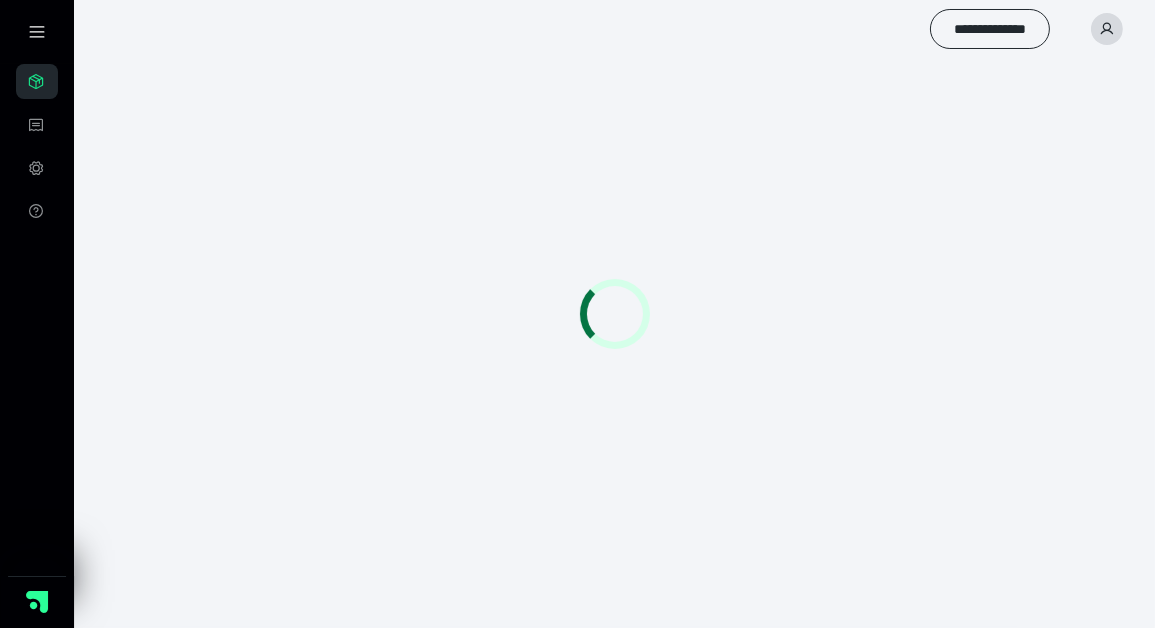 scroll, scrollTop: 55, scrollLeft: 0, axis: vertical 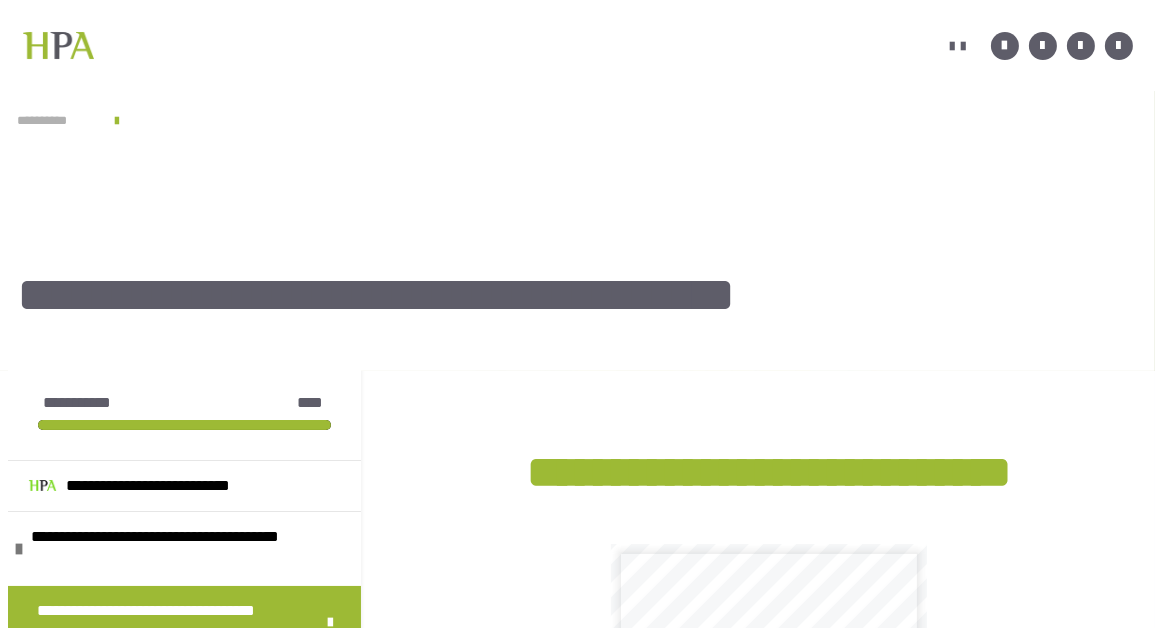 click on "**********" at bounding box center [56, 120] 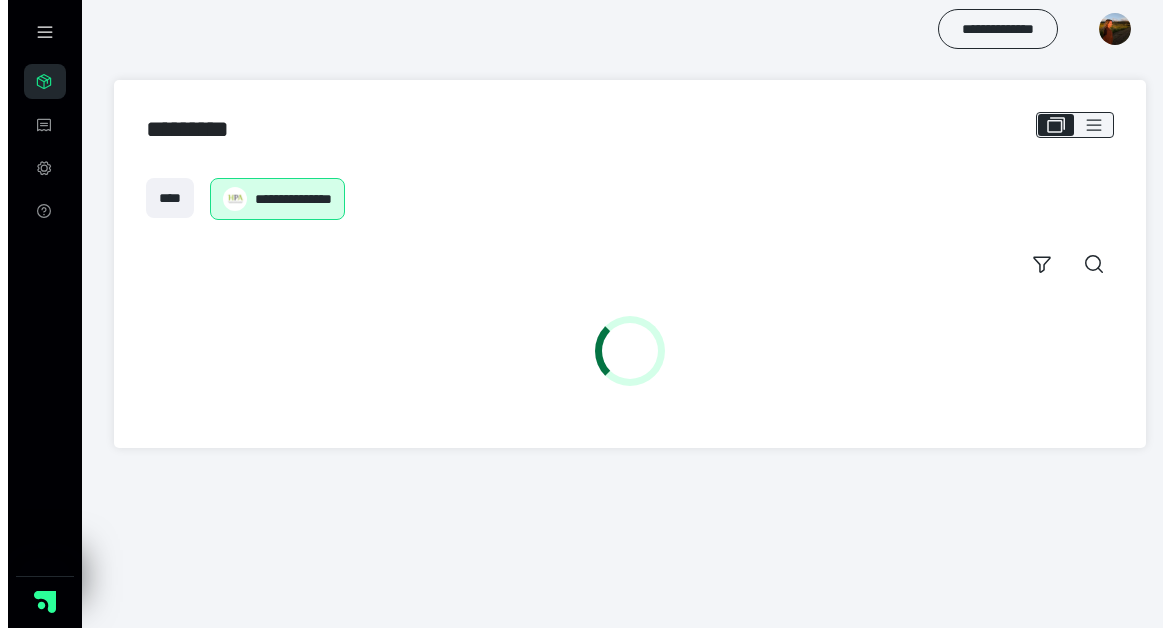 scroll, scrollTop: 0, scrollLeft: 0, axis: both 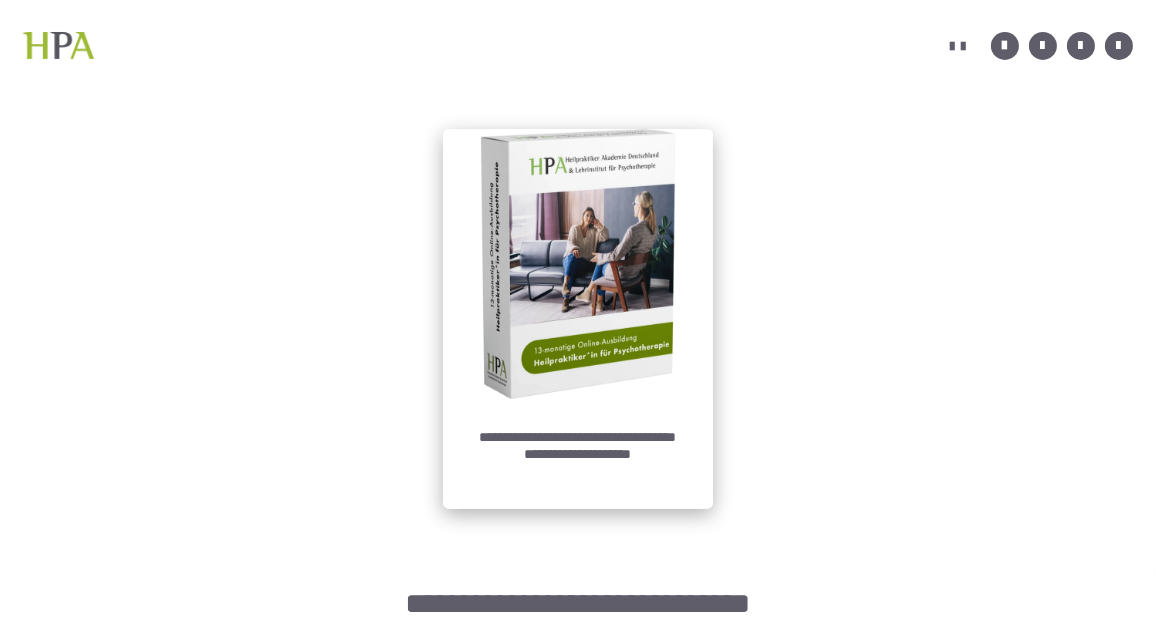 click on "**********" at bounding box center (578, 454) 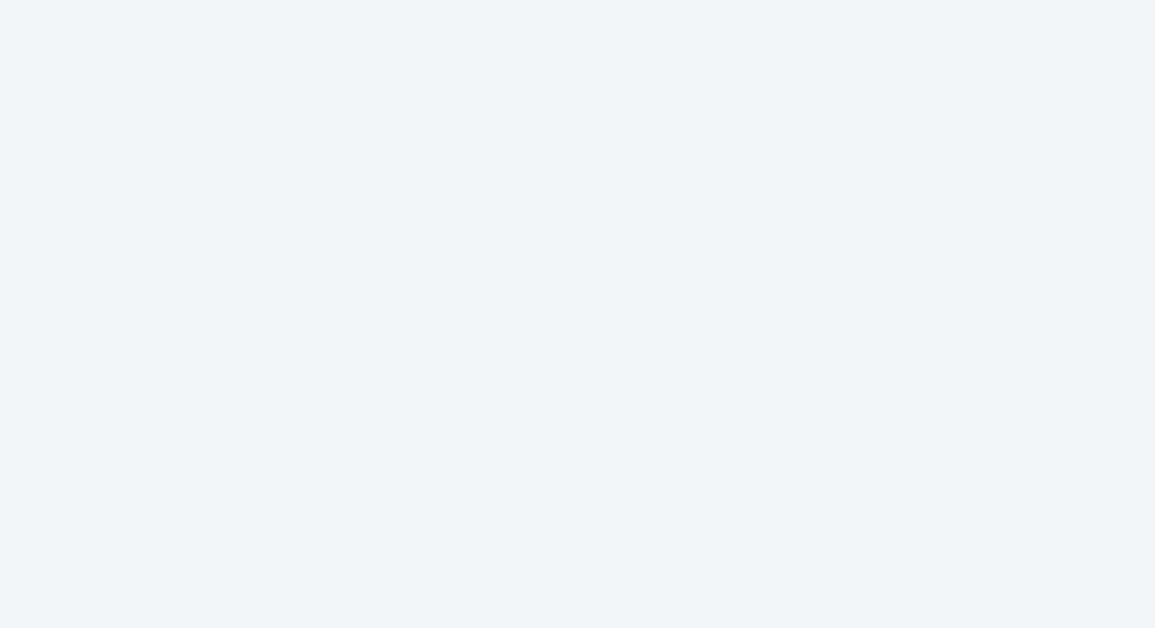 scroll, scrollTop: 0, scrollLeft: 0, axis: both 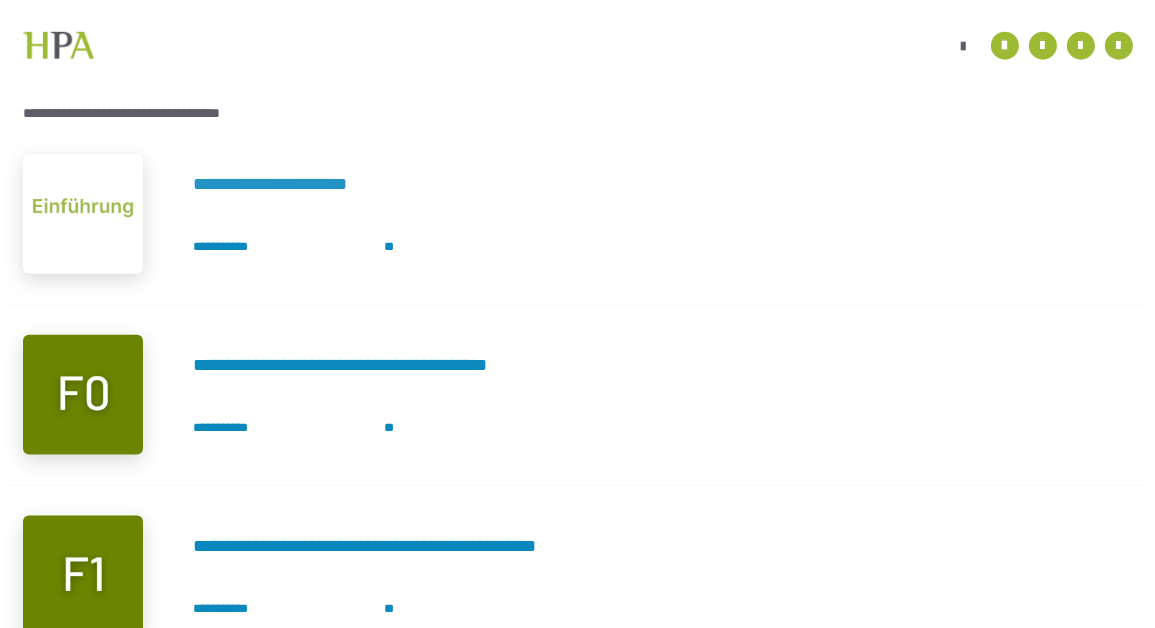 click on "**********" at bounding box center (298, 184) 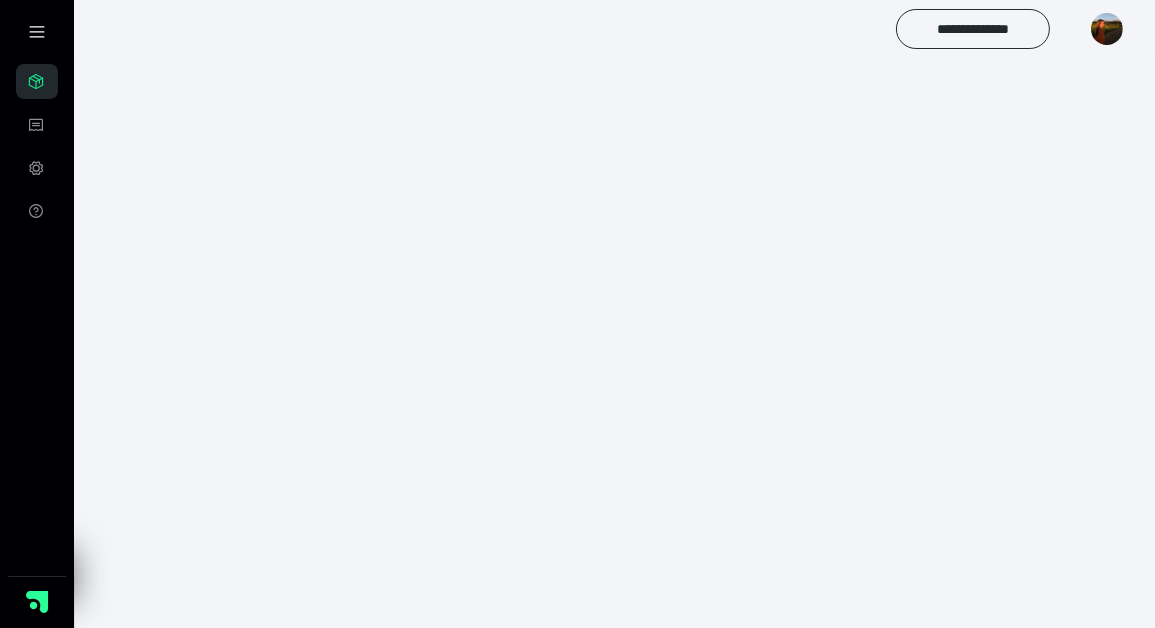 scroll, scrollTop: 55, scrollLeft: 0, axis: vertical 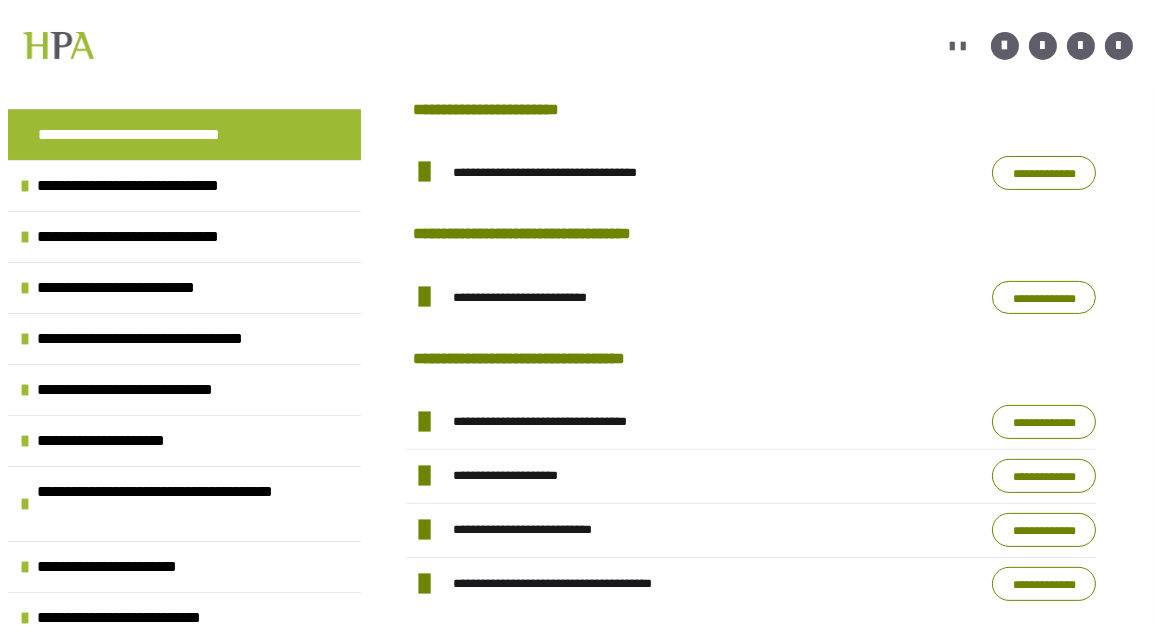 click on "**********" at bounding box center (1044, 173) 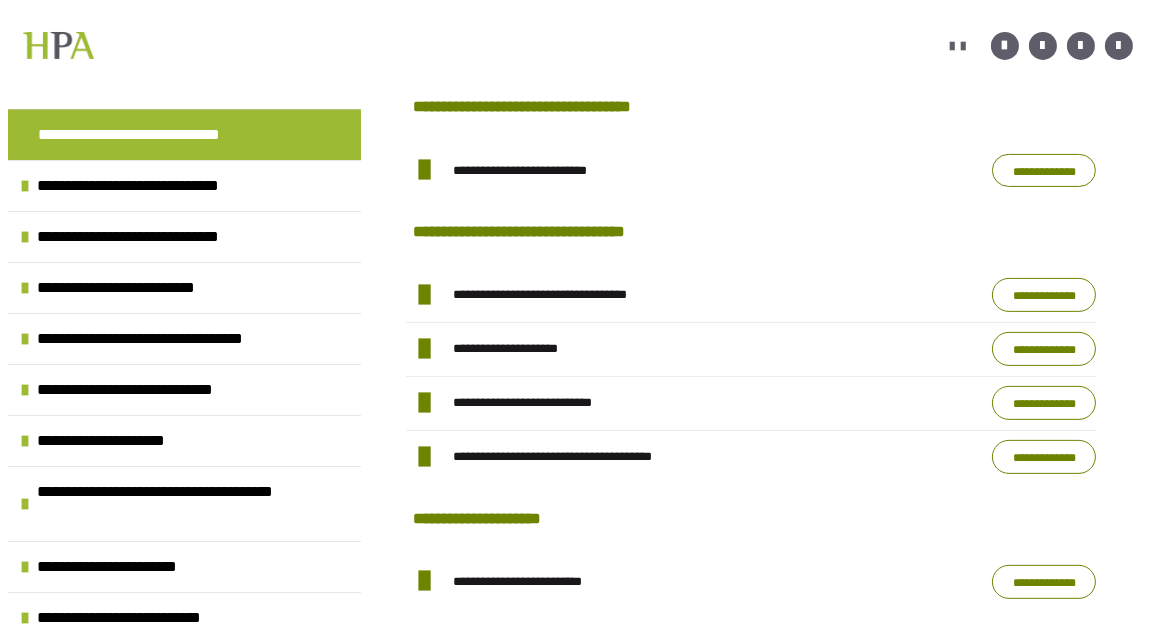 scroll, scrollTop: 709, scrollLeft: 0, axis: vertical 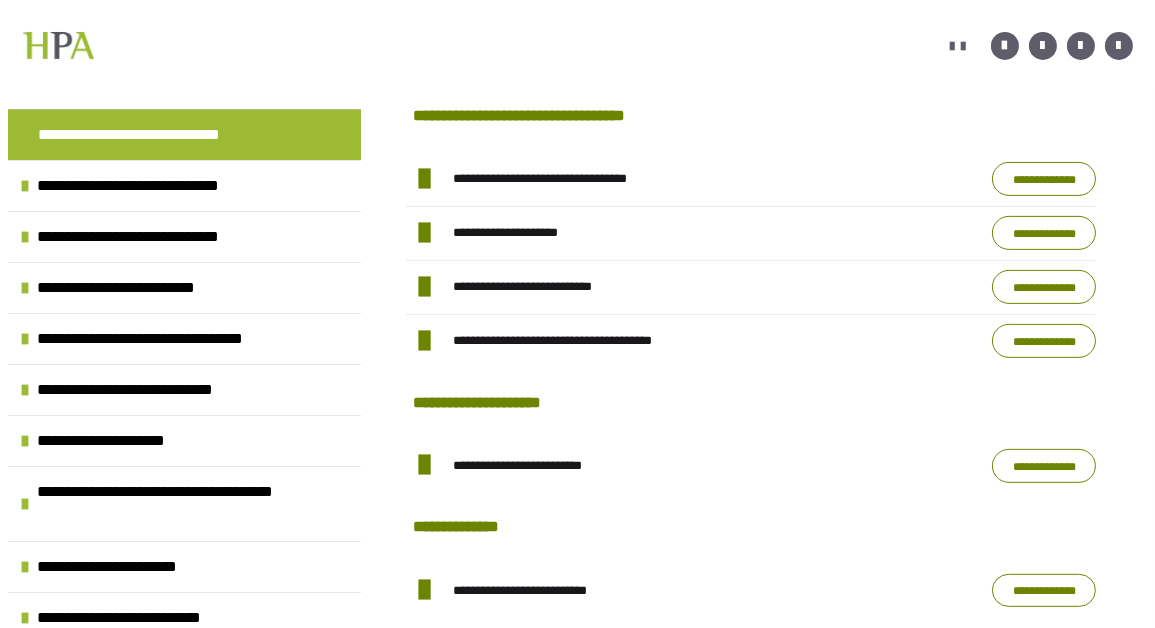 click on "**********" at bounding box center (1044, 179) 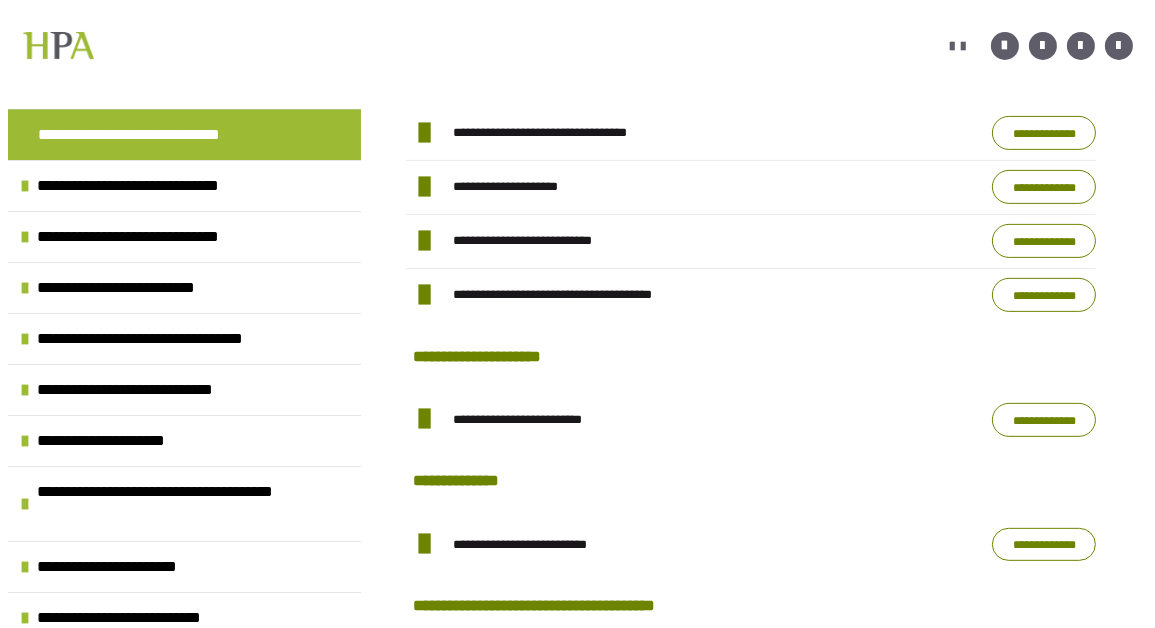 scroll, scrollTop: 885, scrollLeft: 0, axis: vertical 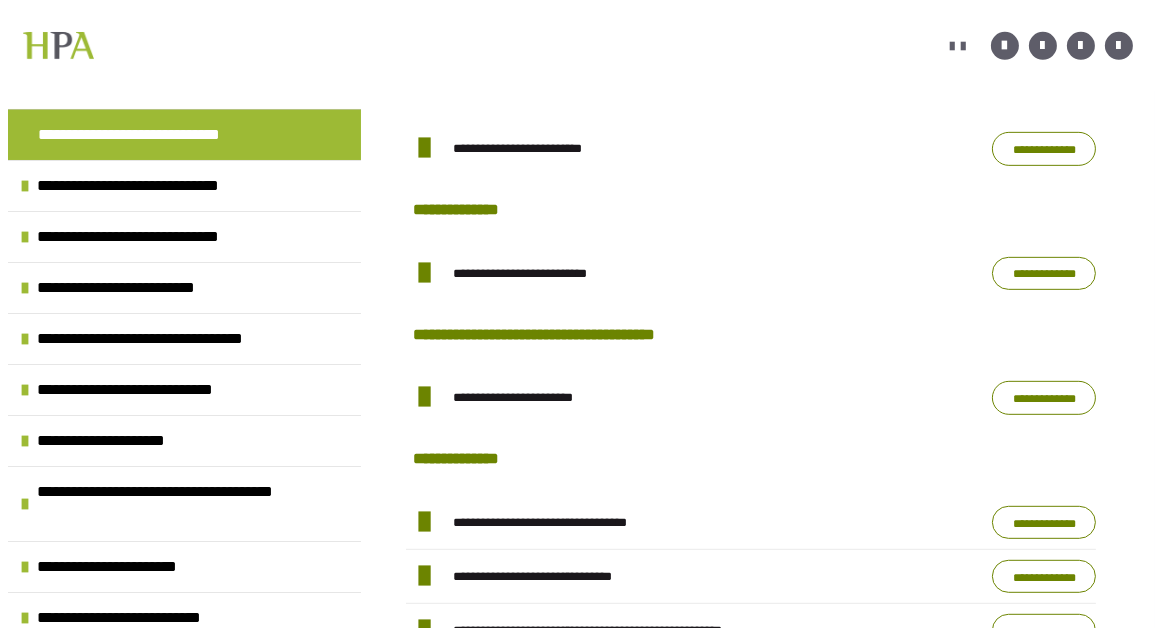 click on "**********" at bounding box center [1044, 274] 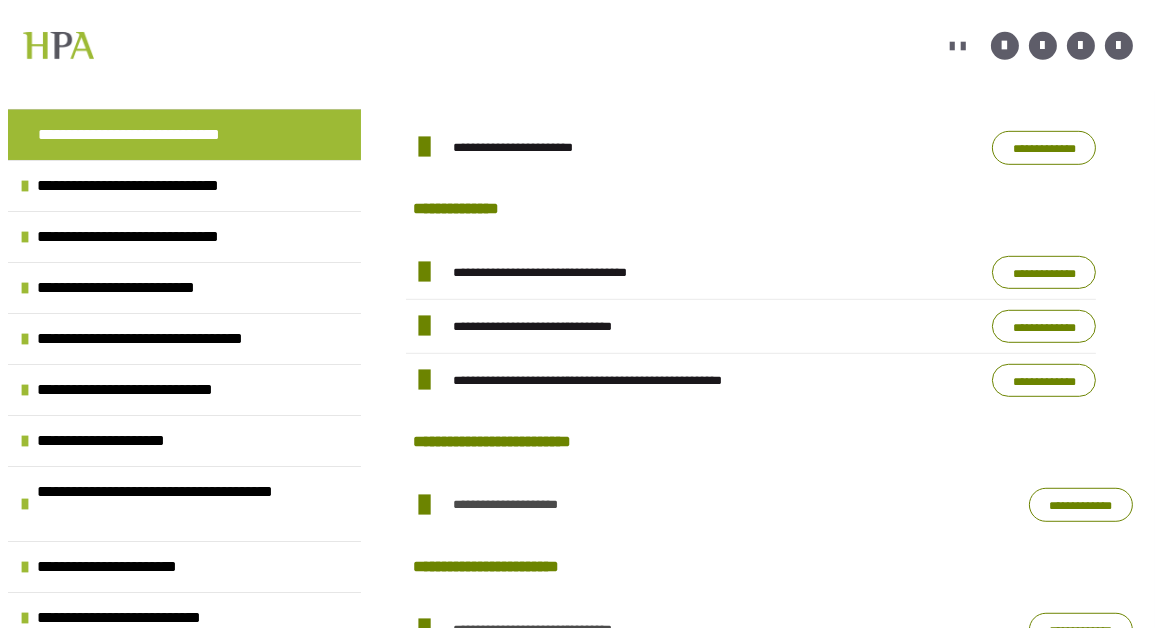 scroll, scrollTop: 1382, scrollLeft: 0, axis: vertical 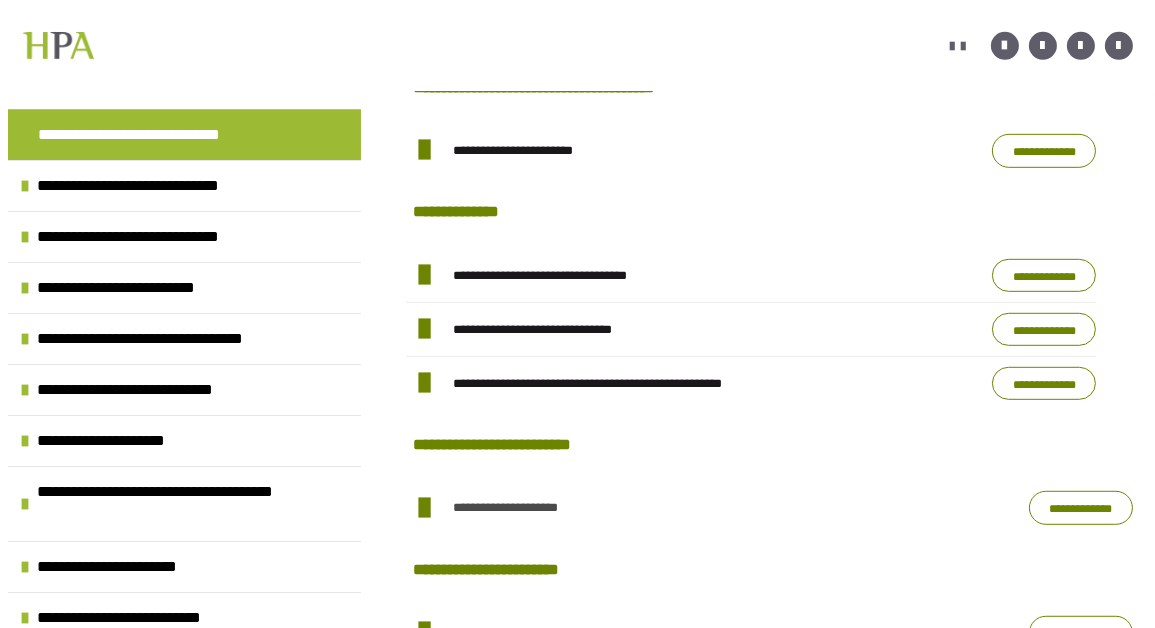 click on "**********" at bounding box center [1044, 276] 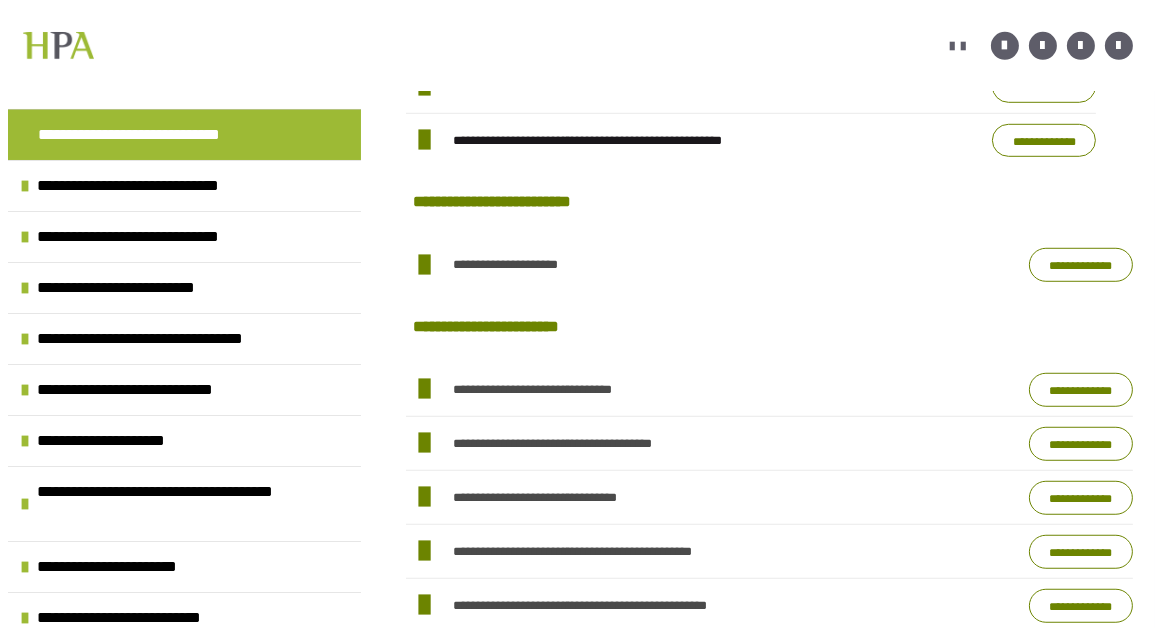 scroll, scrollTop: 1637, scrollLeft: 0, axis: vertical 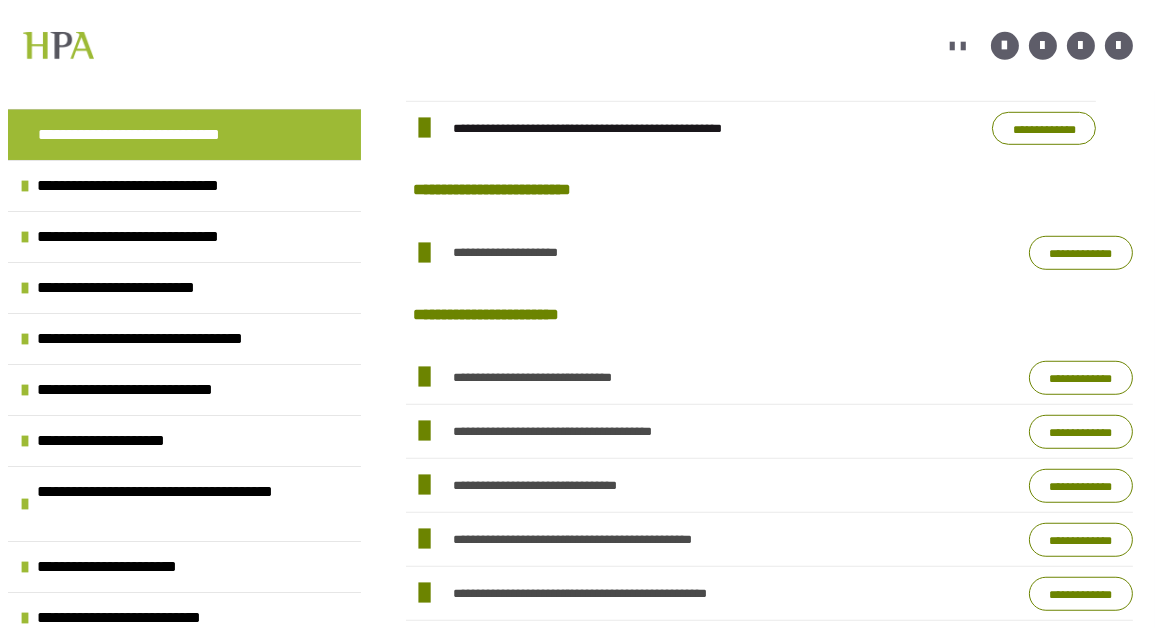 click on "**********" at bounding box center [1081, 253] 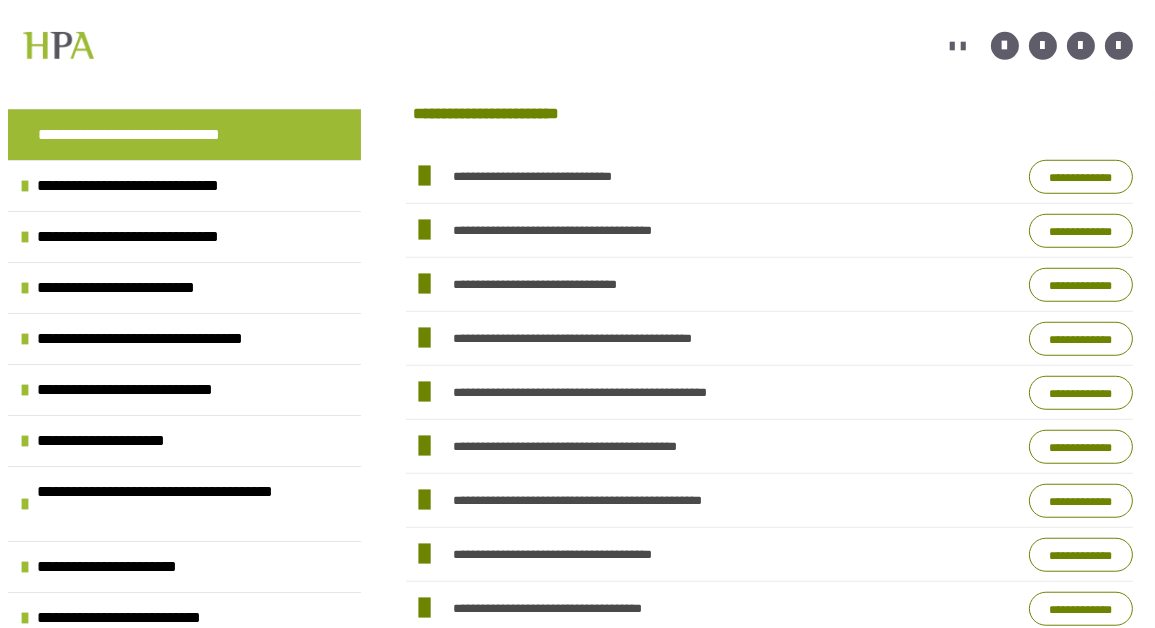 scroll, scrollTop: 1853, scrollLeft: 0, axis: vertical 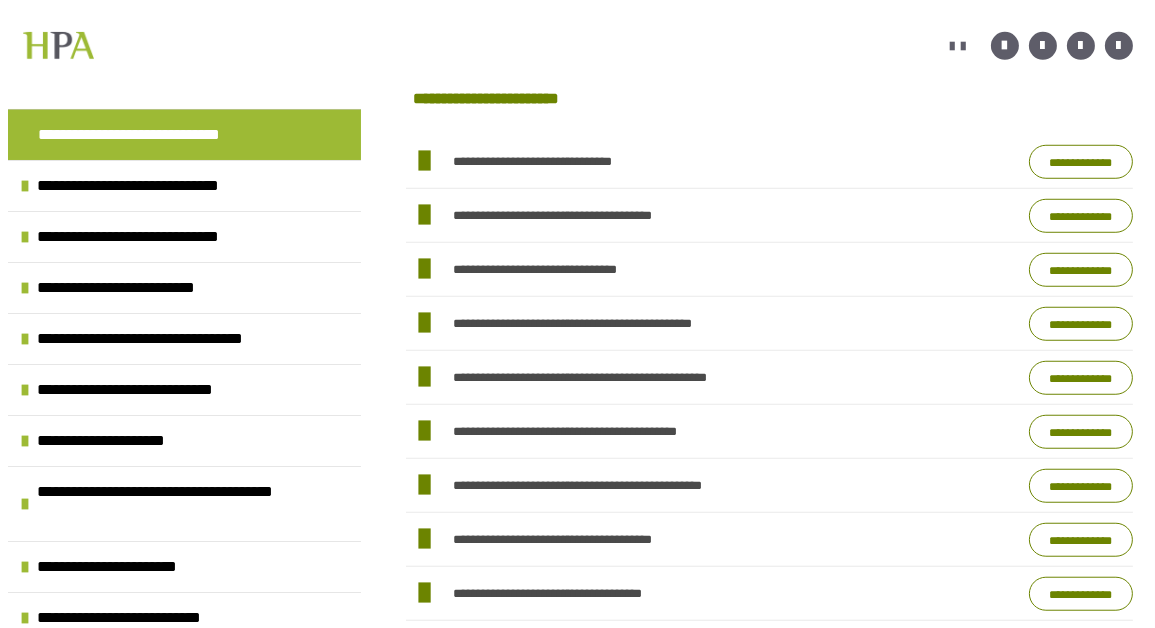 click on "**********" at bounding box center (1081, 162) 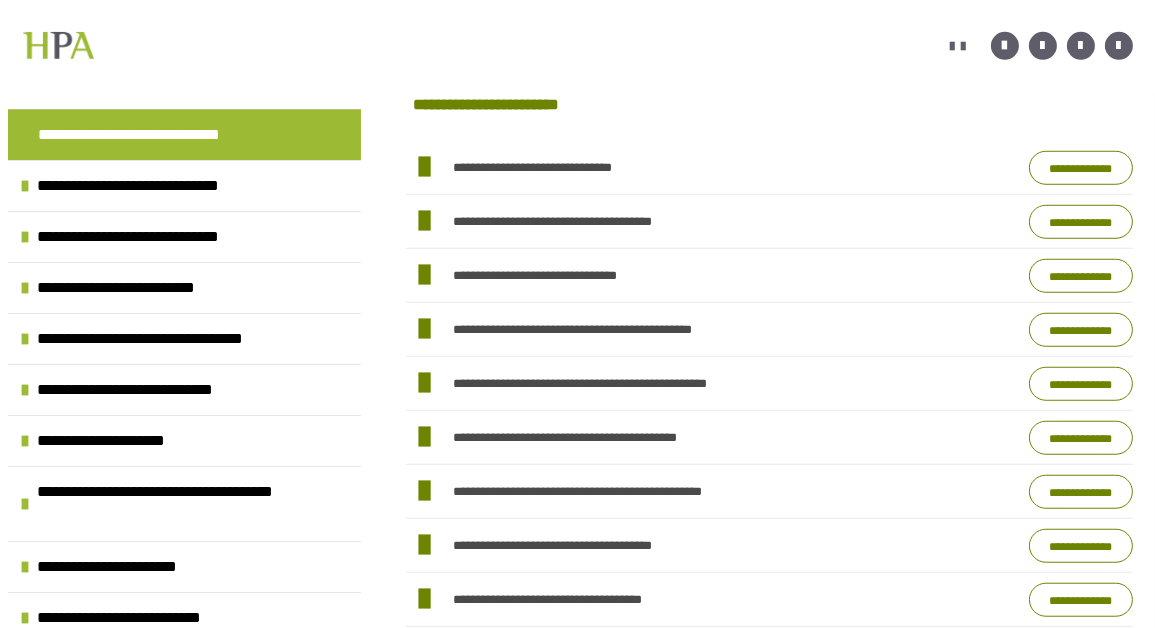click on "**********" at bounding box center (1081, 222) 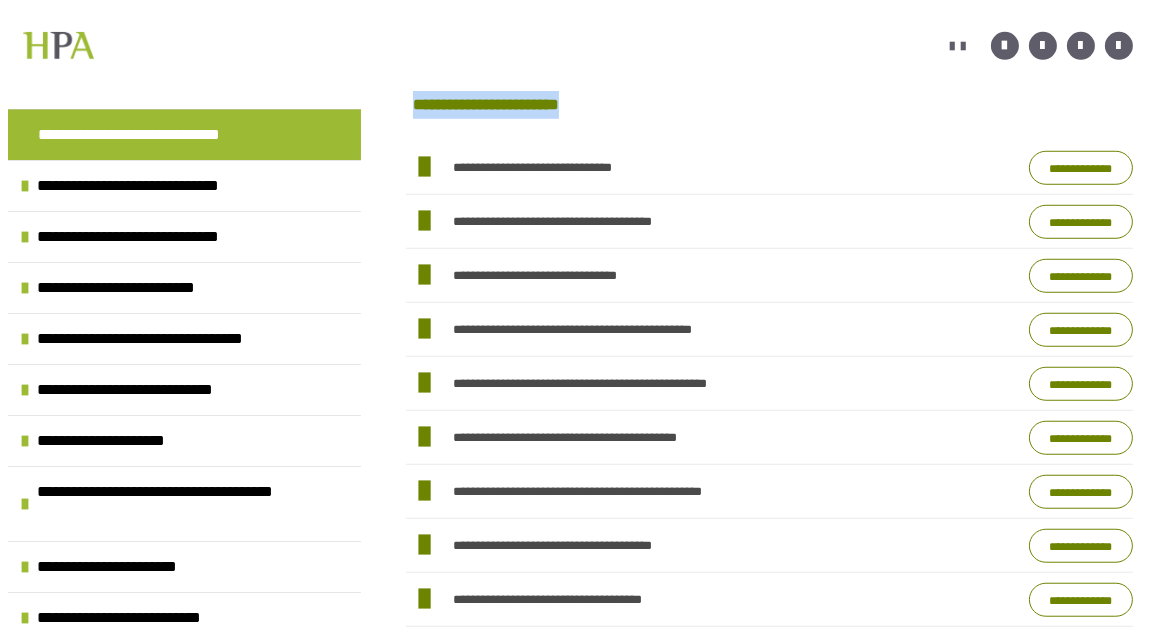 drag, startPoint x: 414, startPoint y: 106, endPoint x: 616, endPoint y: 108, distance: 202.0099 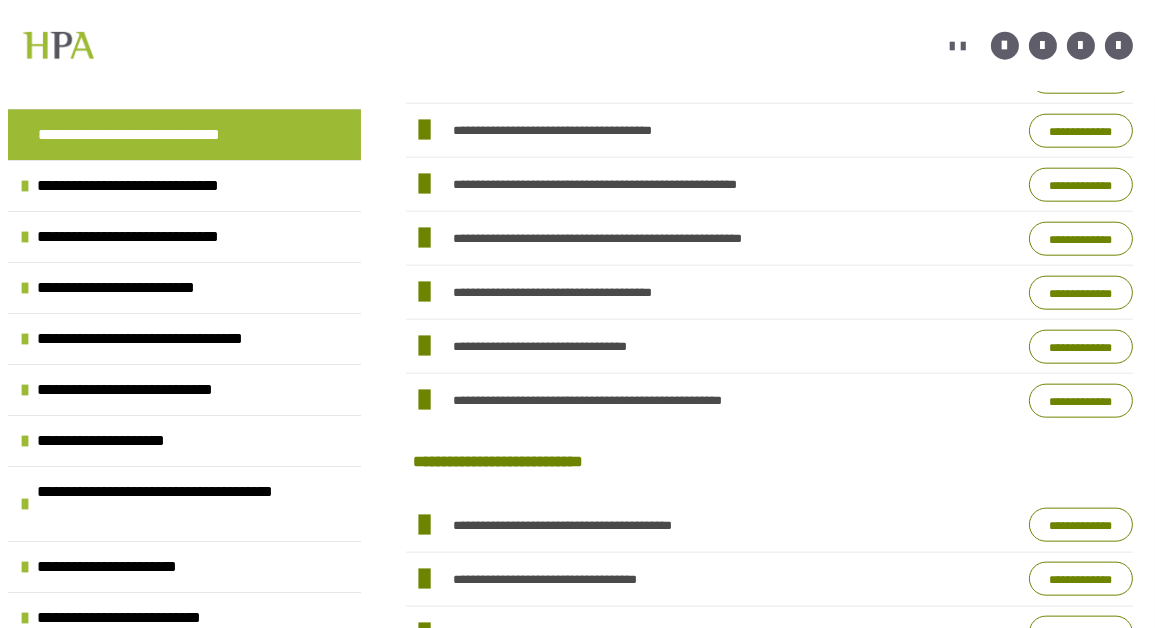scroll, scrollTop: 2831, scrollLeft: 0, axis: vertical 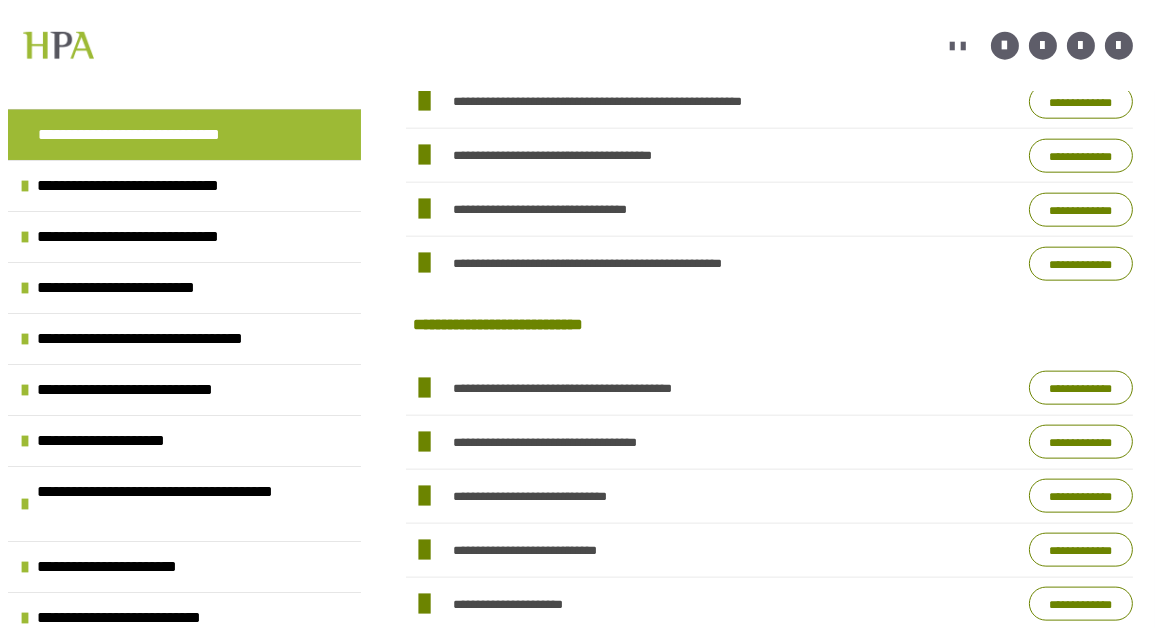 click on "**********" at bounding box center (1081, 388) 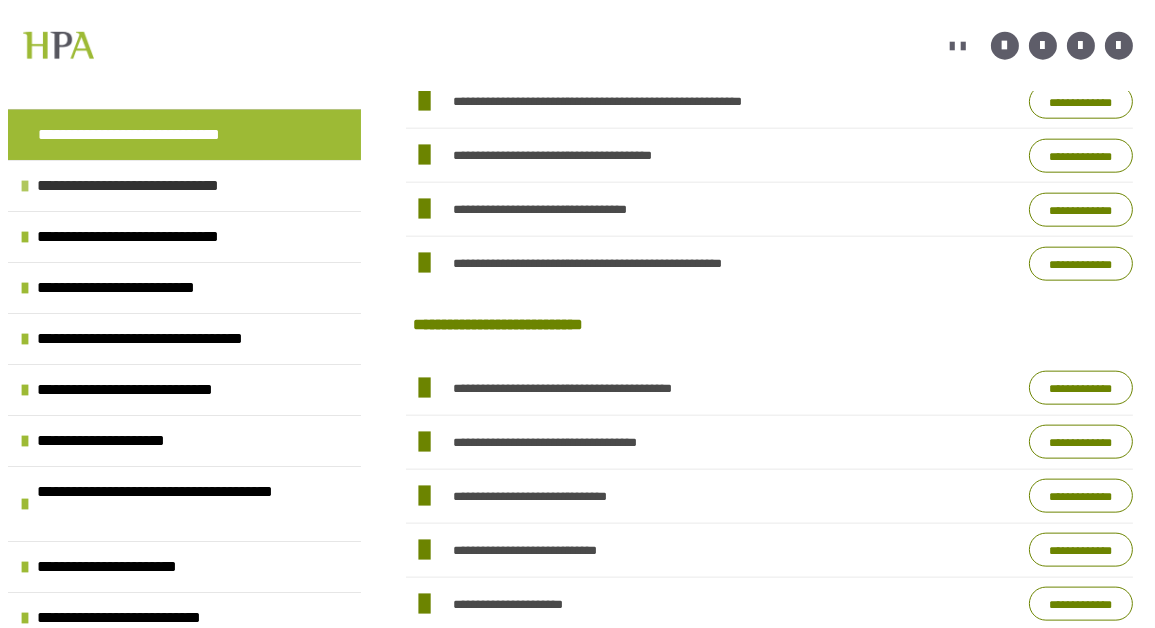 click on "**********" at bounding box center [164, 186] 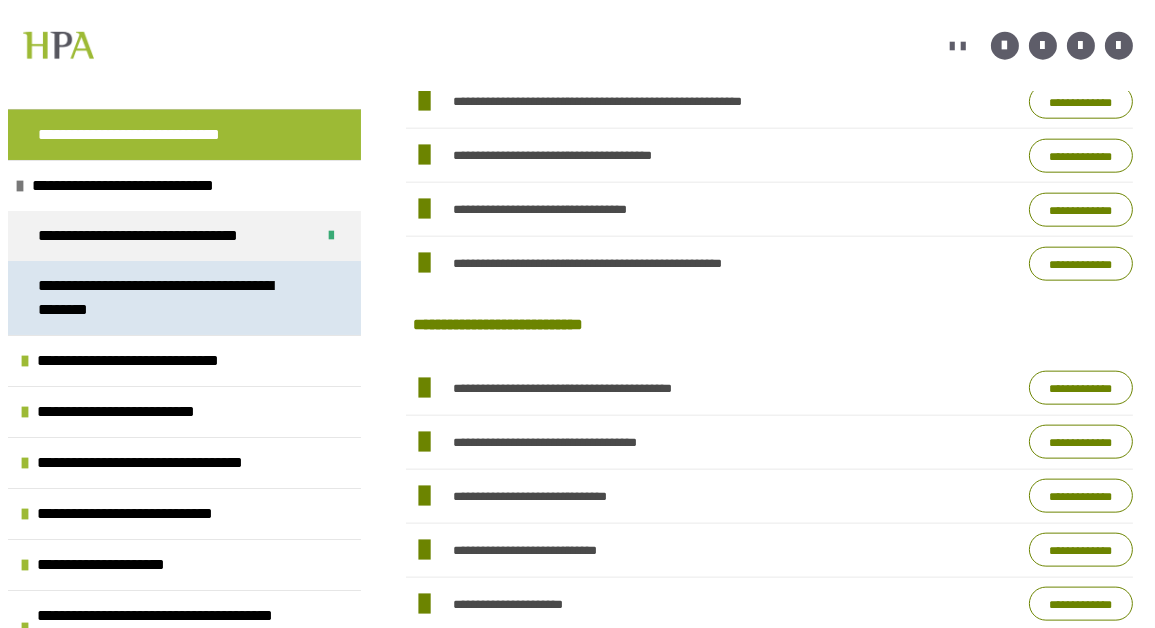 click on "**********" at bounding box center [169, 298] 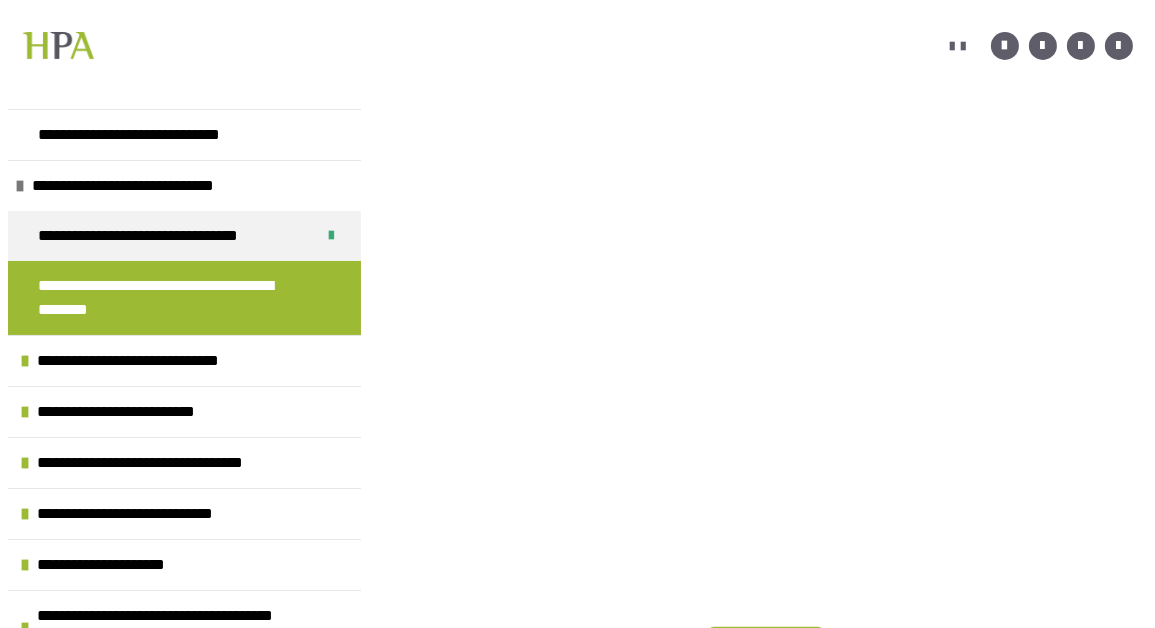 scroll, scrollTop: 579, scrollLeft: 0, axis: vertical 